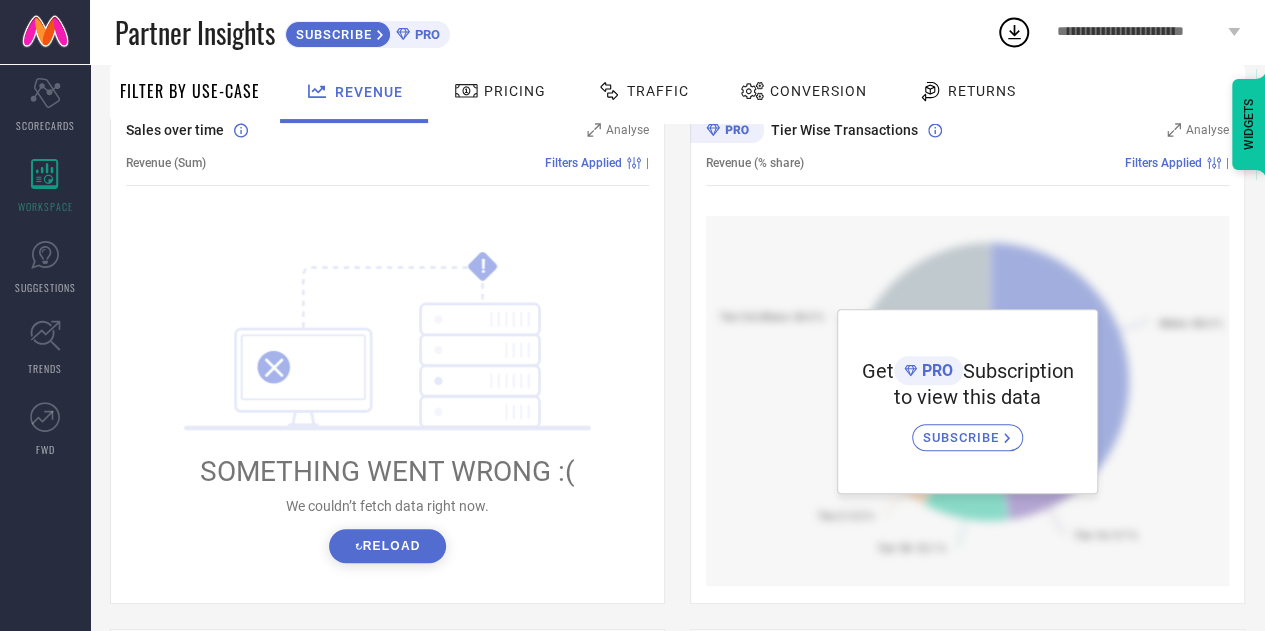 scroll, scrollTop: 193, scrollLeft: 0, axis: vertical 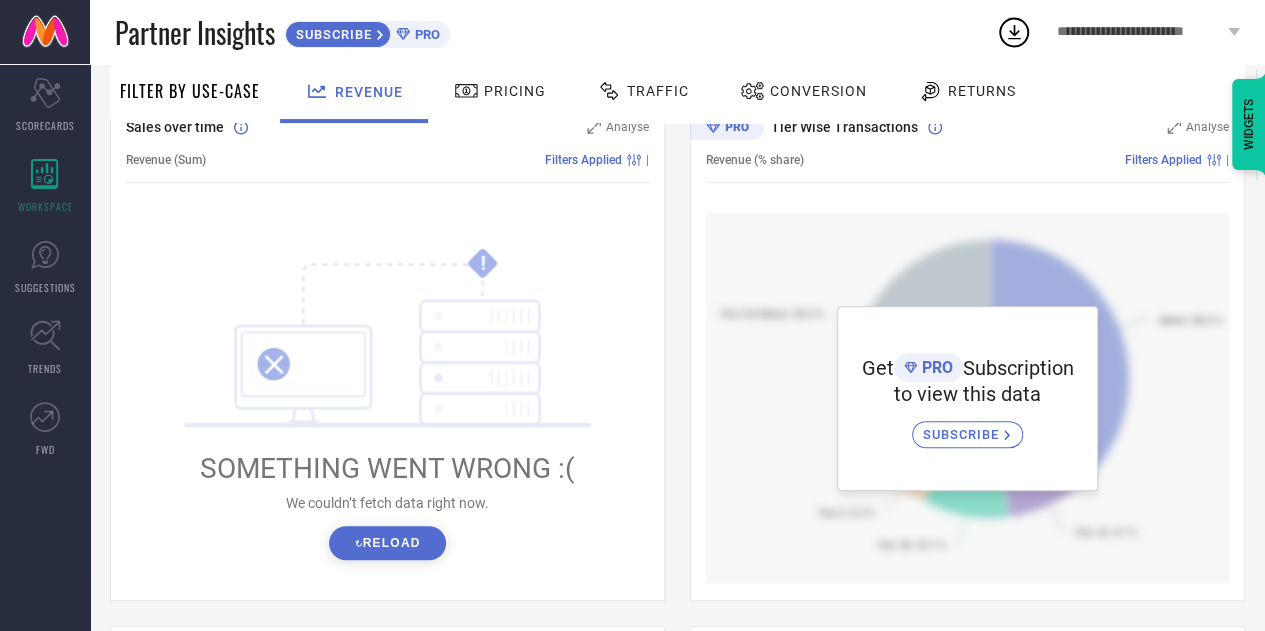 click on "↻  Reload" at bounding box center [387, 543] 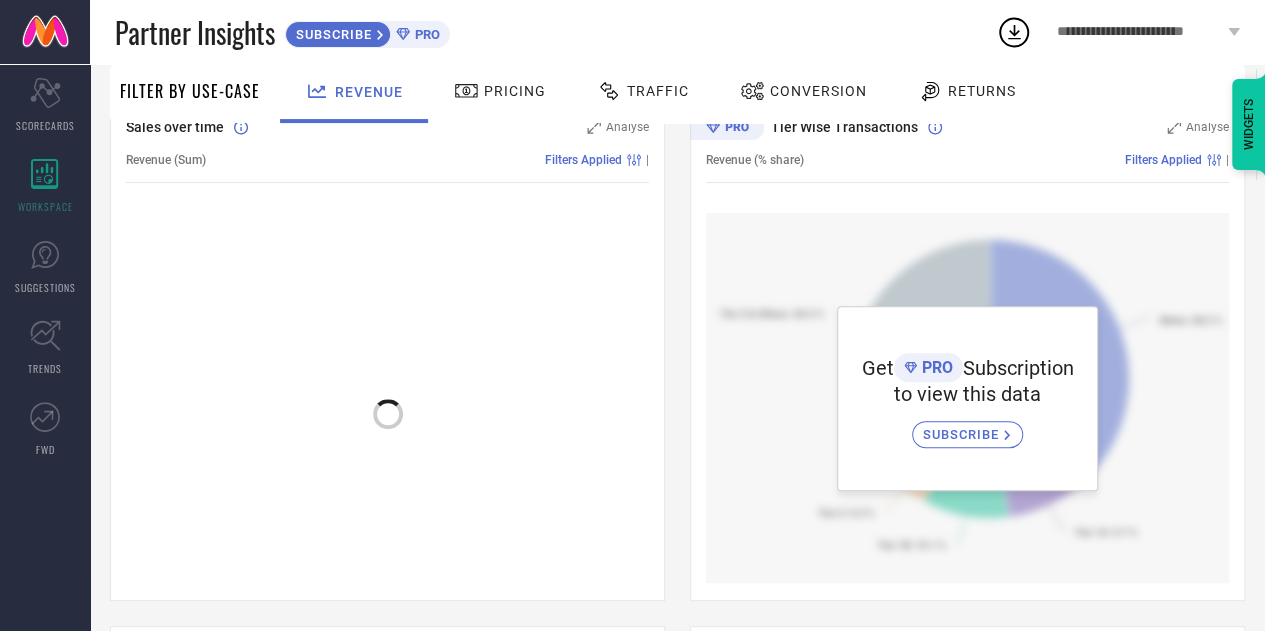 scroll, scrollTop: 0, scrollLeft: 0, axis: both 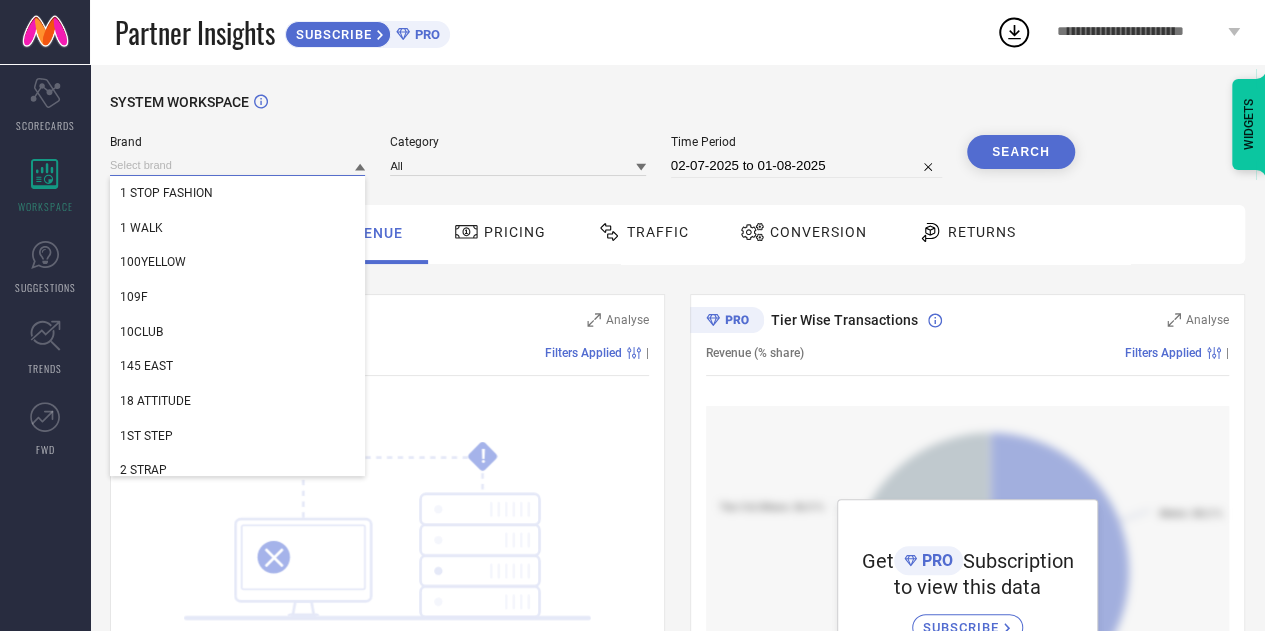 click at bounding box center (237, 165) 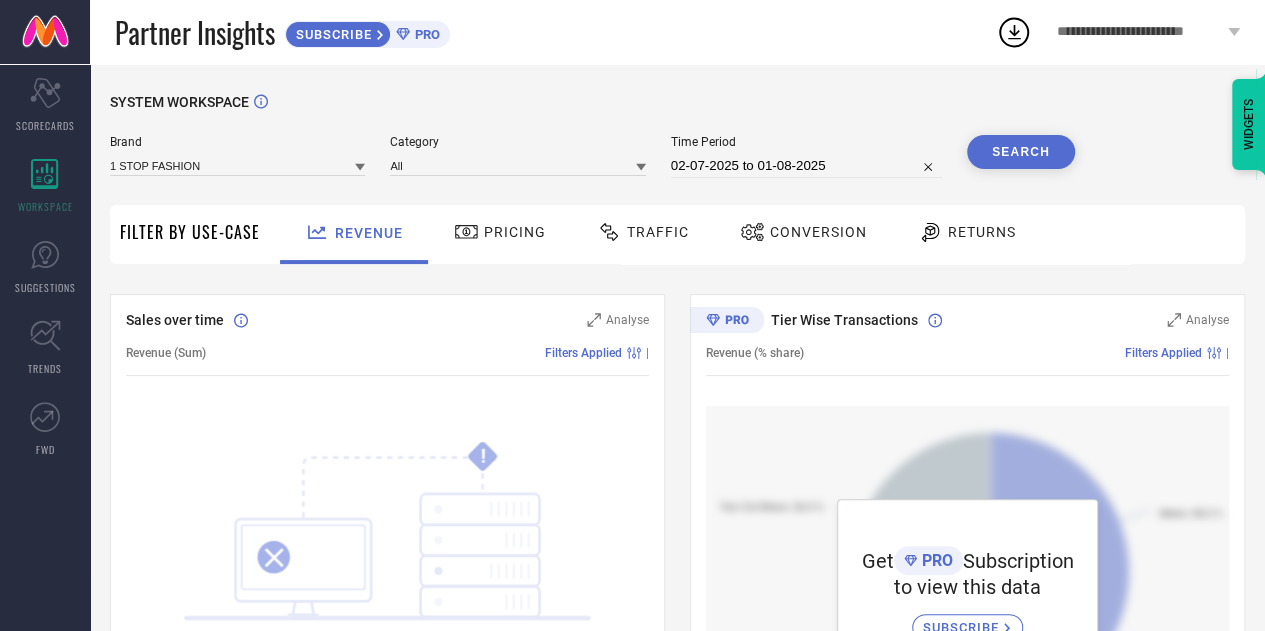 click 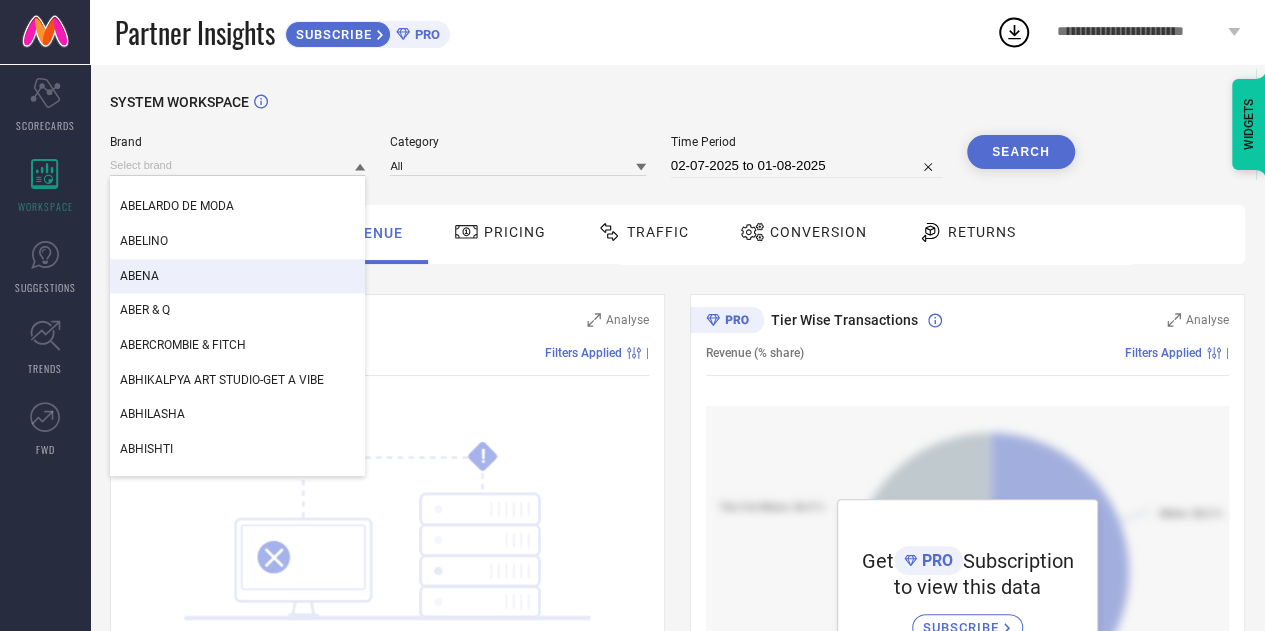 scroll, scrollTop: 4634, scrollLeft: 0, axis: vertical 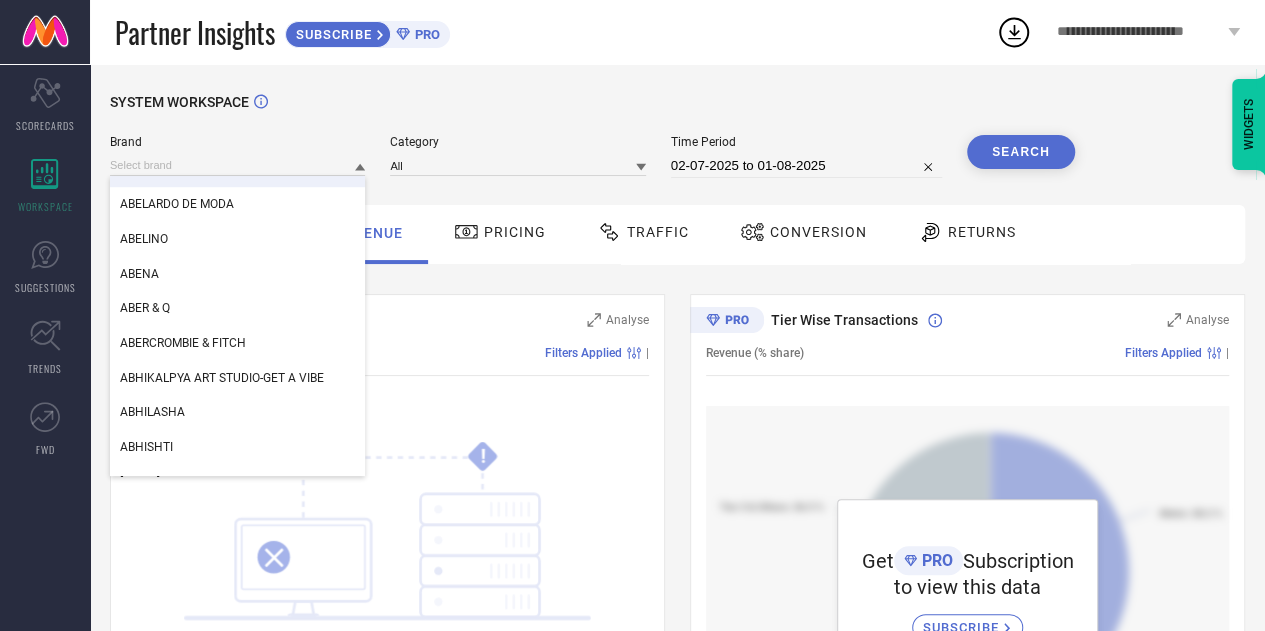 click on "SYSTEM WORKSPACE" at bounding box center [677, 114] 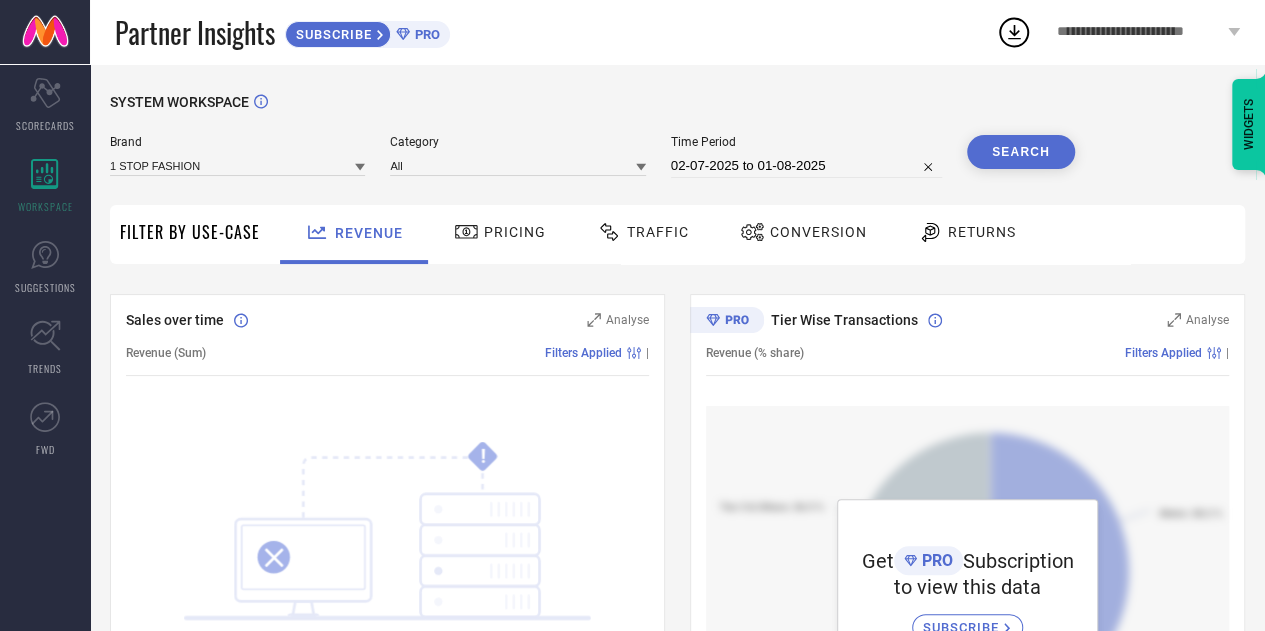 click at bounding box center [360, 166] 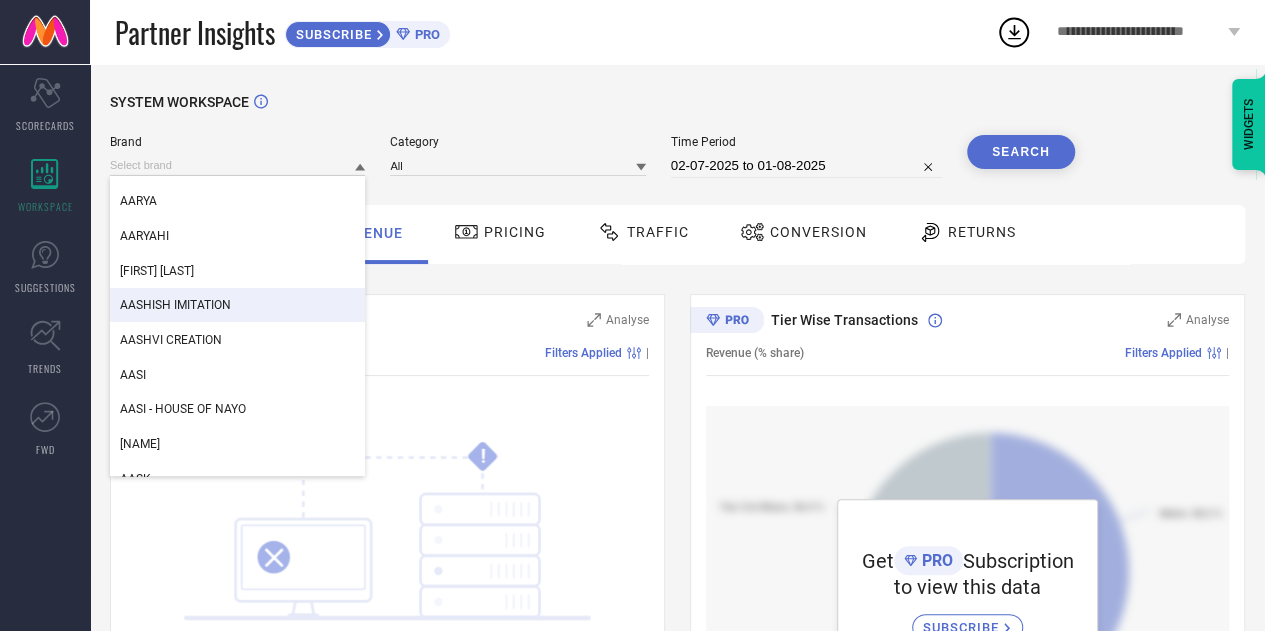 scroll, scrollTop: 3706, scrollLeft: 0, axis: vertical 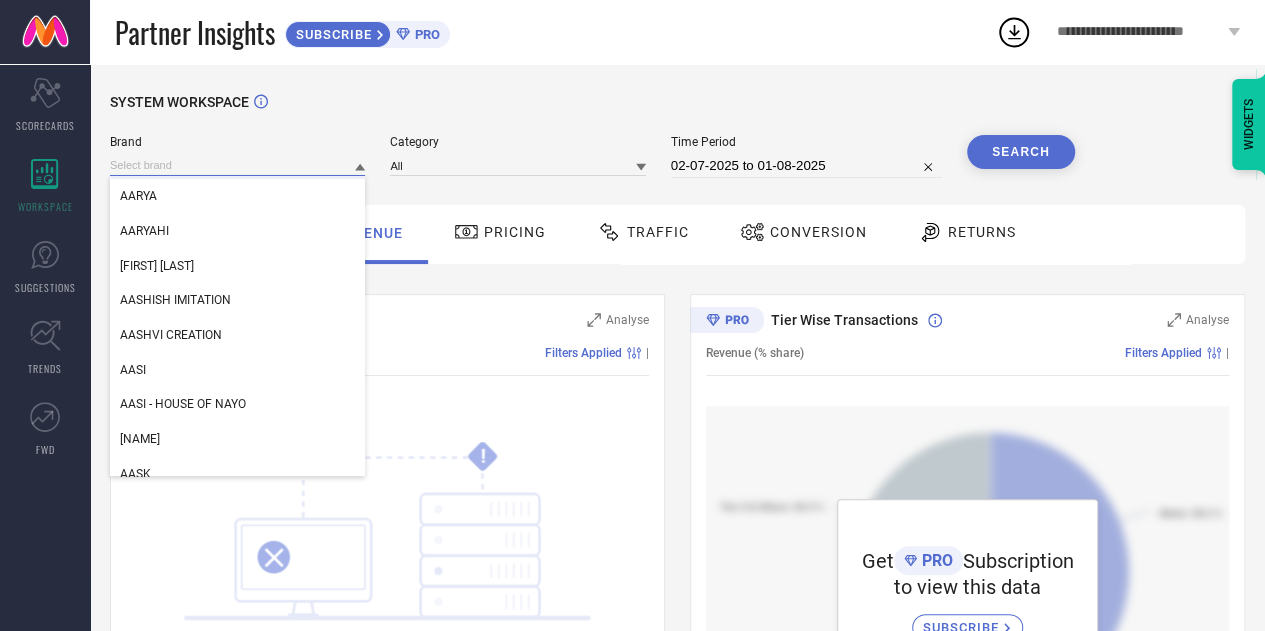 click at bounding box center [237, 165] 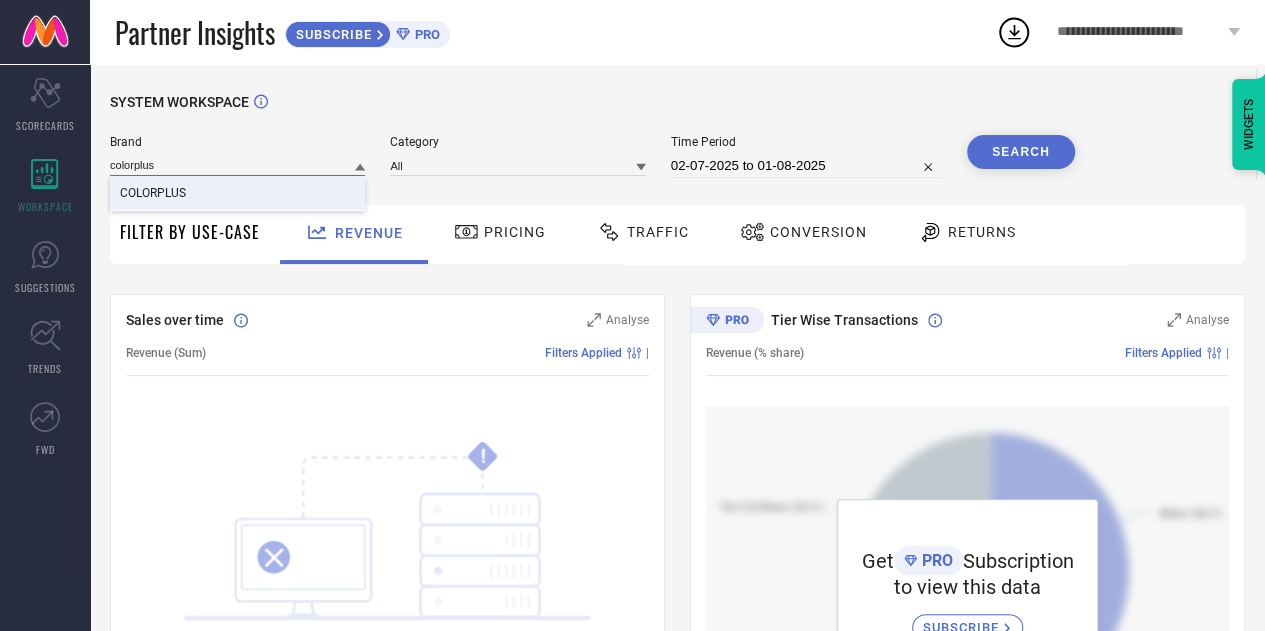 type on "colorplus" 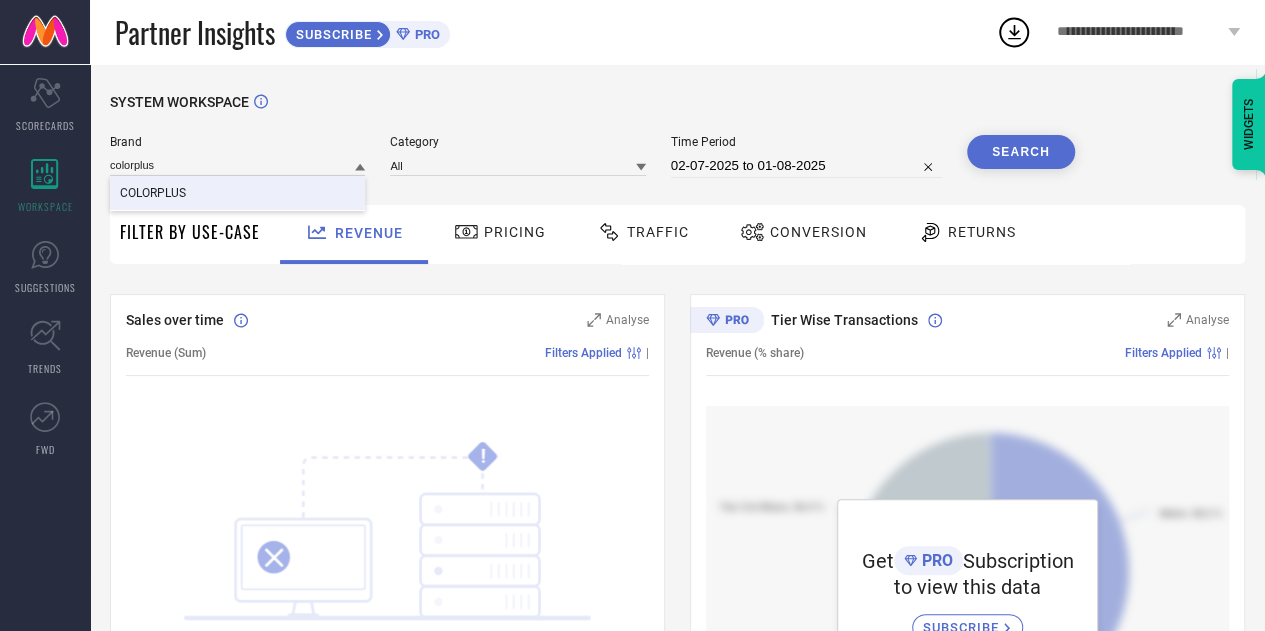 click on "COLORPLUS" at bounding box center [237, 193] 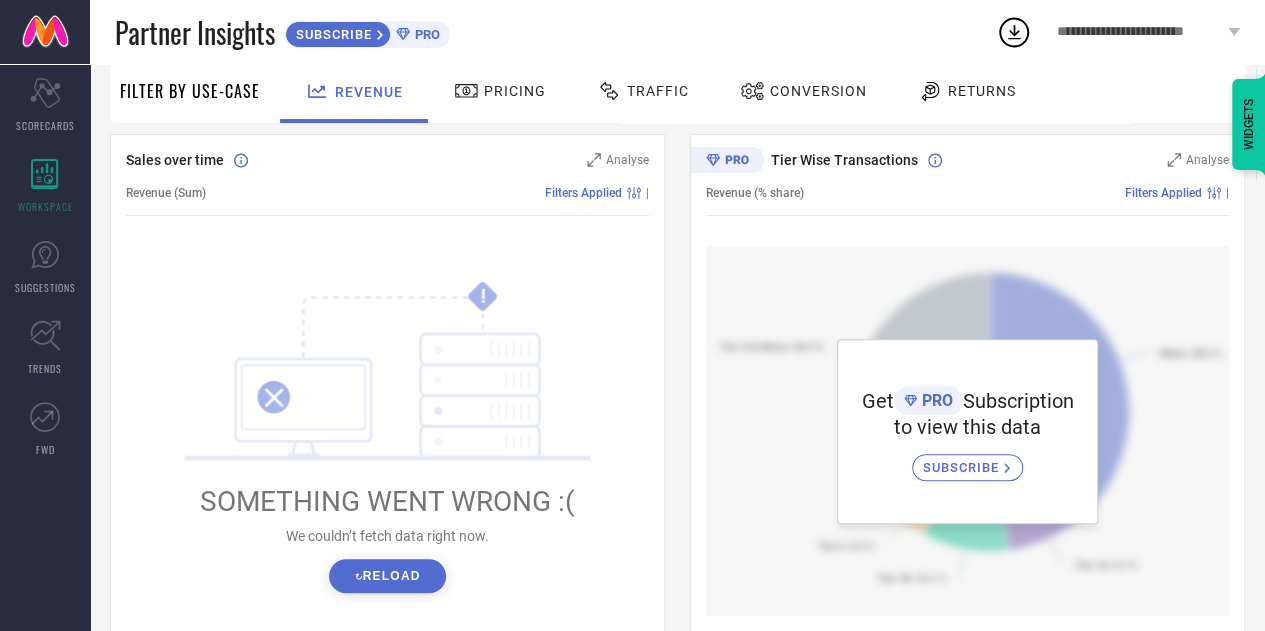scroll, scrollTop: 0, scrollLeft: 0, axis: both 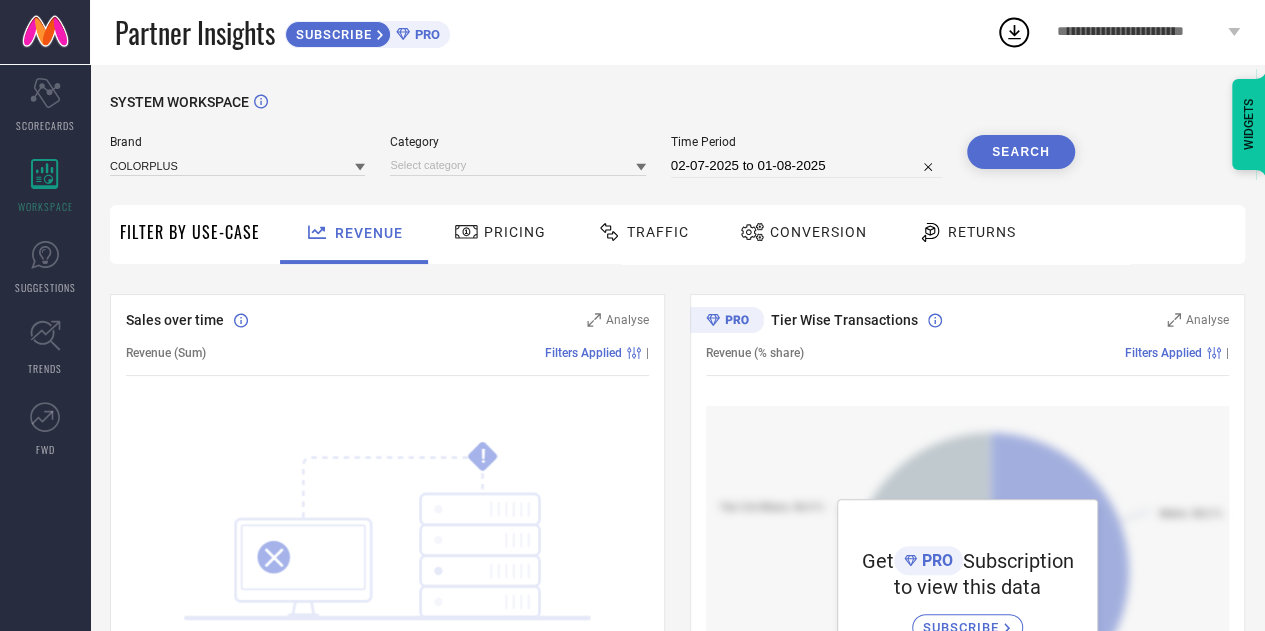 click on "Conversion" at bounding box center [803, 232] 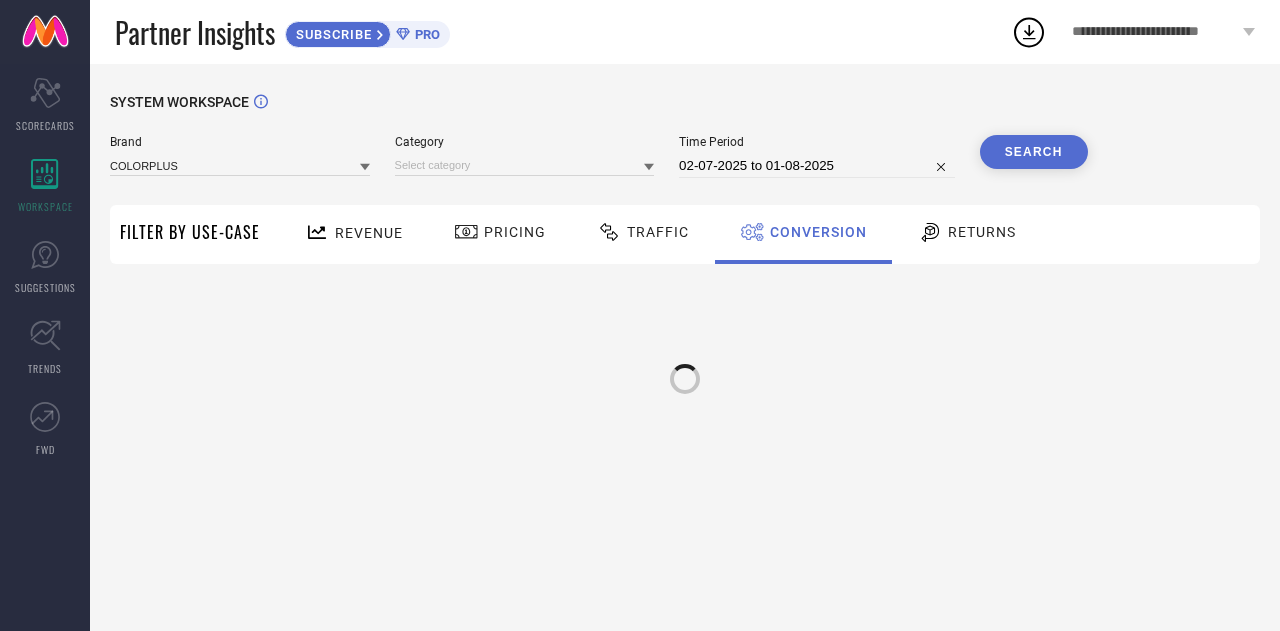click on "Traffic" at bounding box center [658, 232] 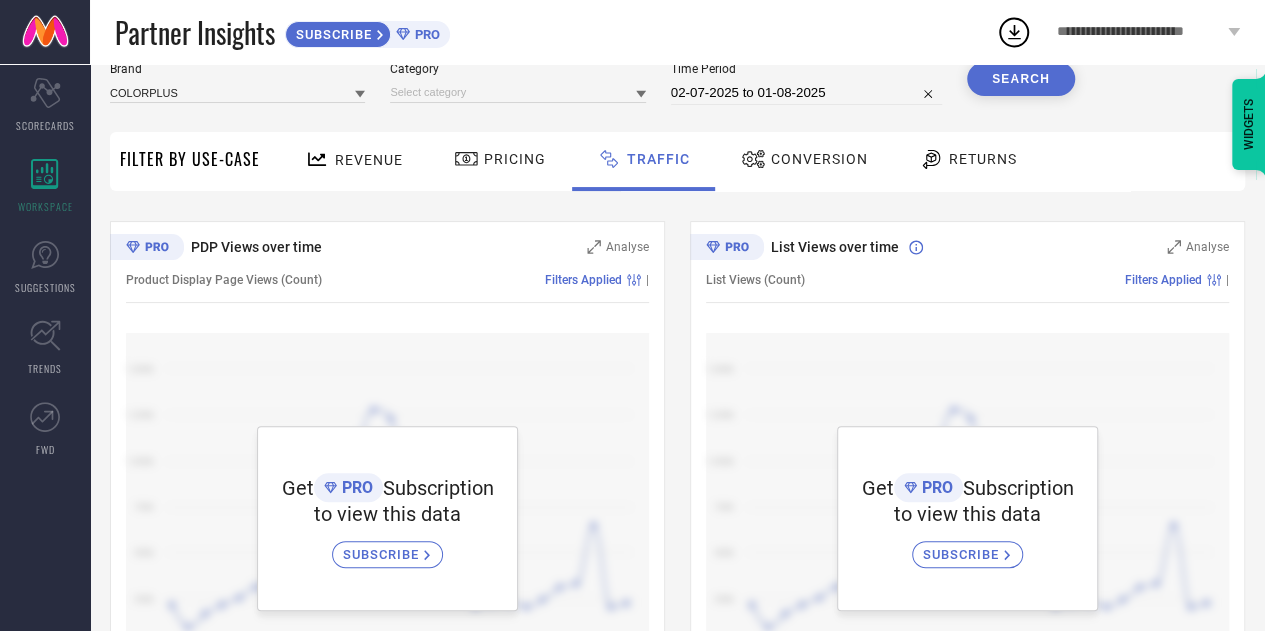 scroll, scrollTop: 0, scrollLeft: 0, axis: both 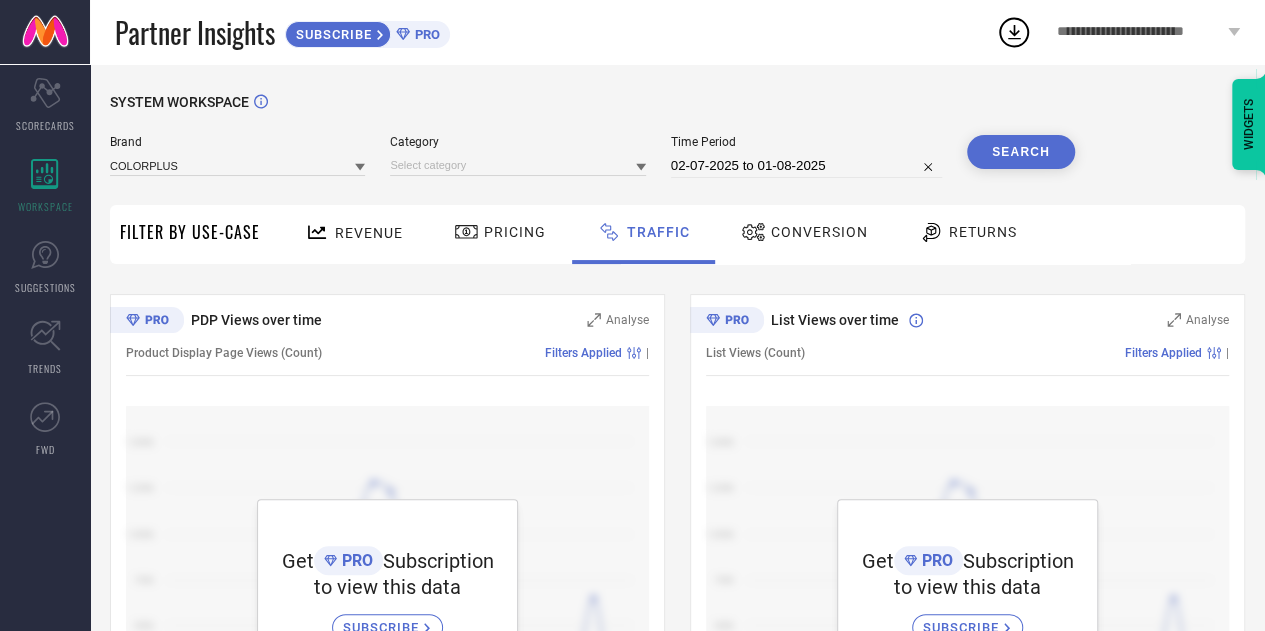 select on "6" 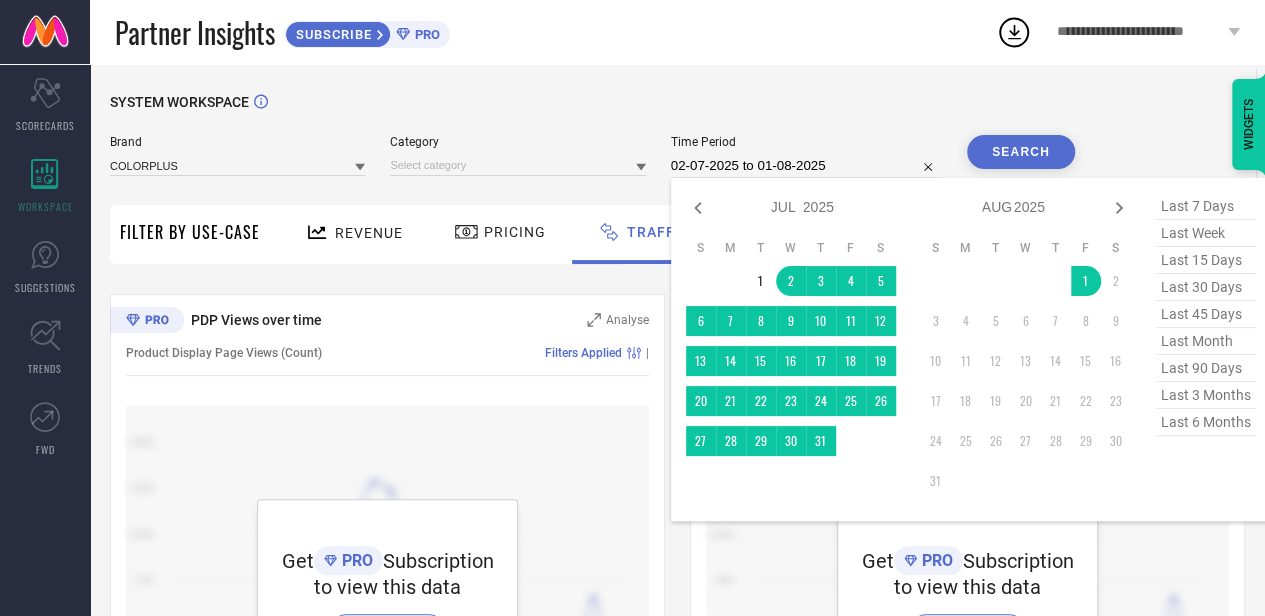 click on "02-07-2025 to 01-08-2025" at bounding box center [806, 166] 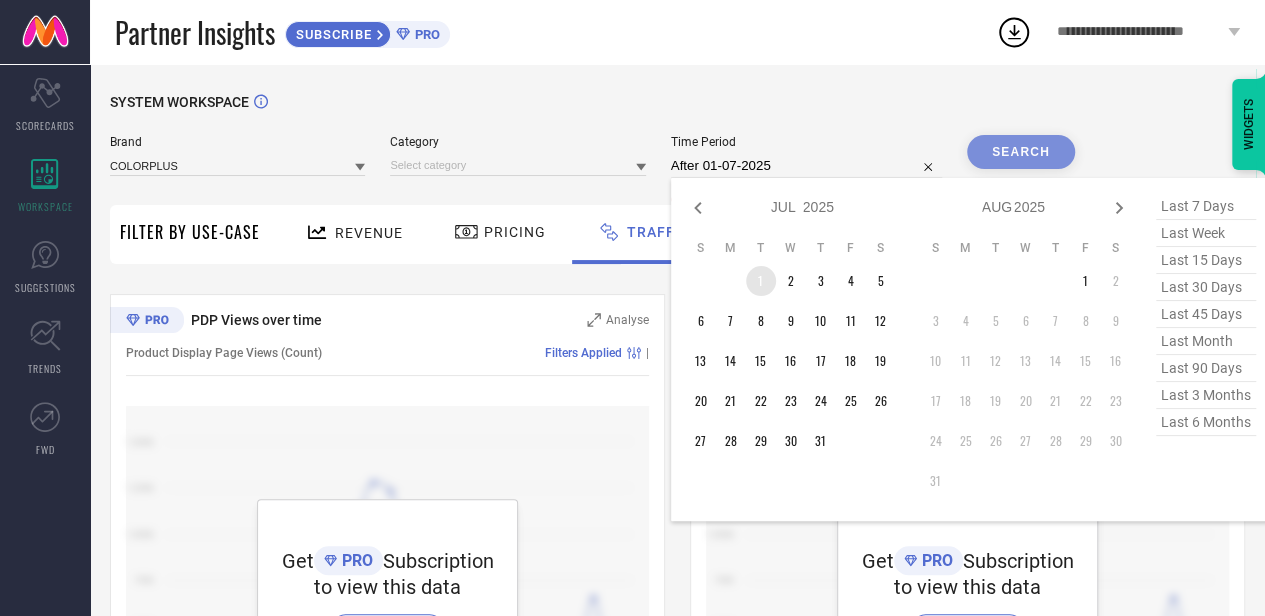 click on "1" at bounding box center [761, 281] 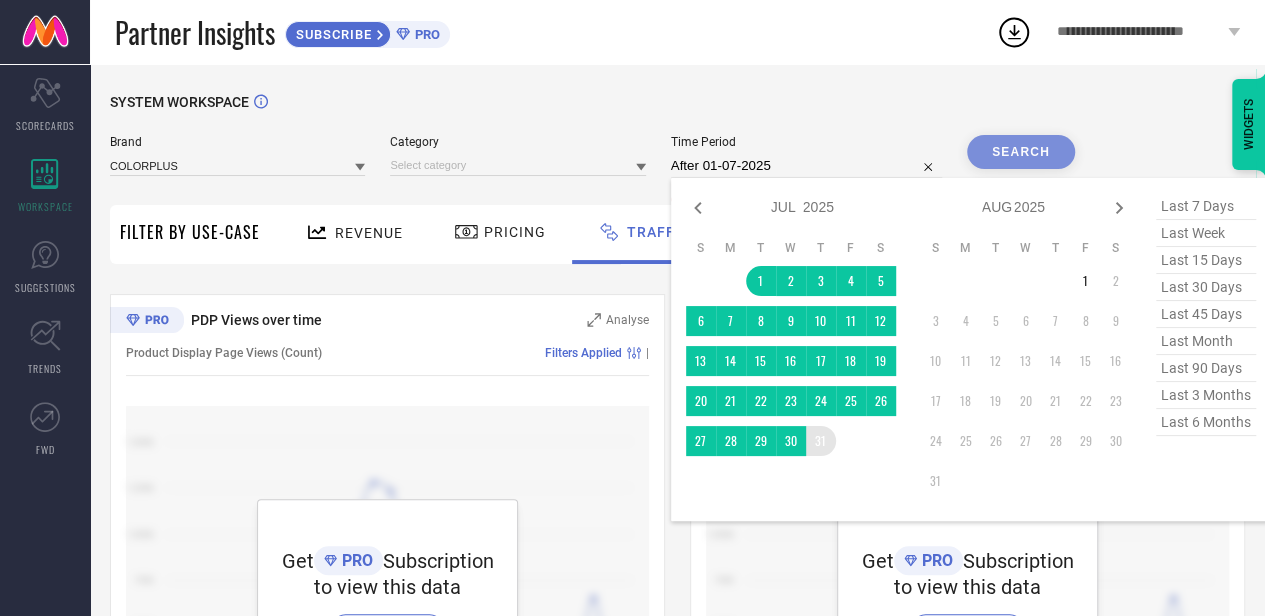 type on "01-07-2025 to 31-07-2025" 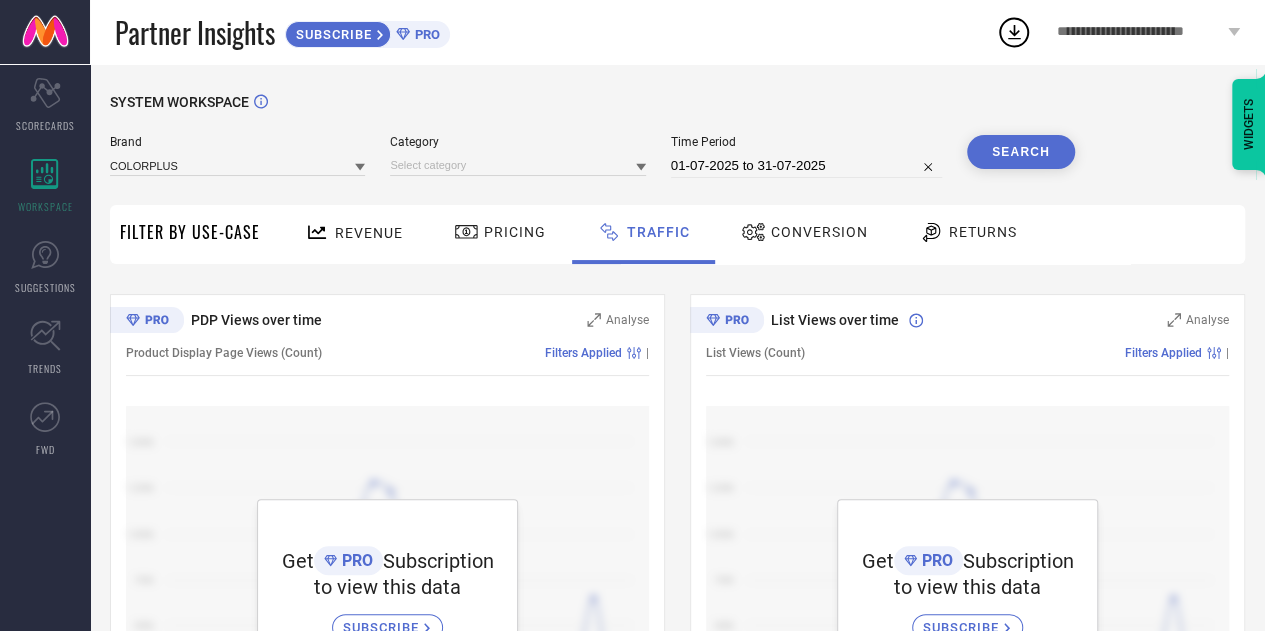 click on "Revenue" at bounding box center [369, 233] 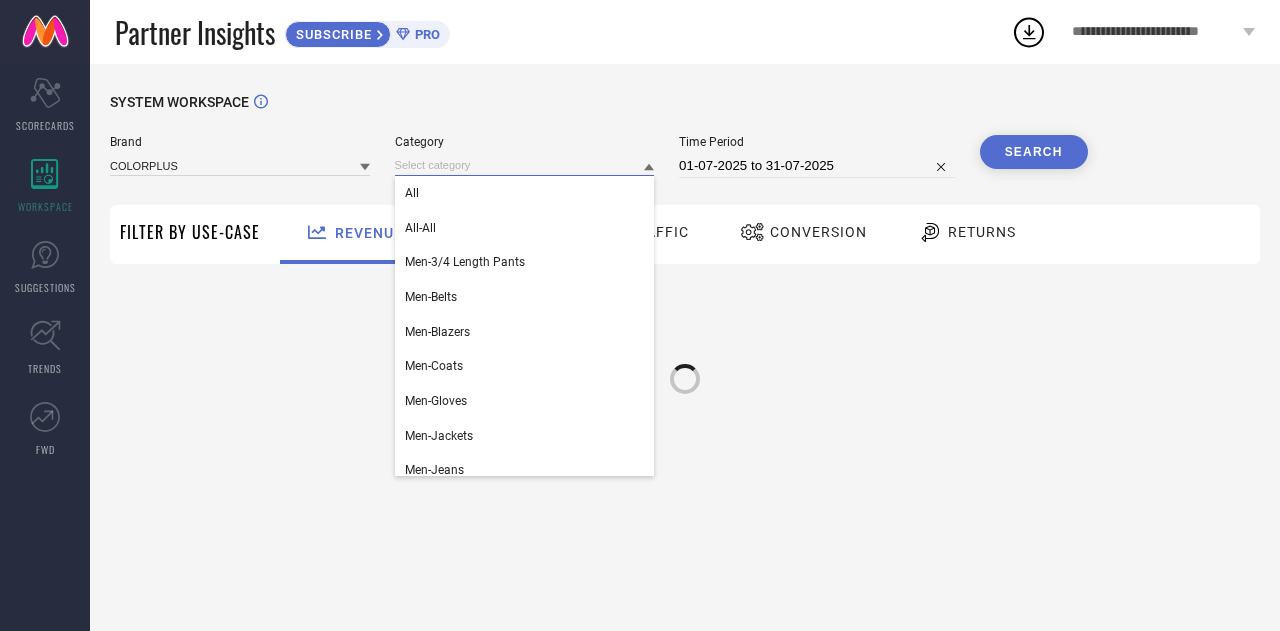 click at bounding box center (525, 165) 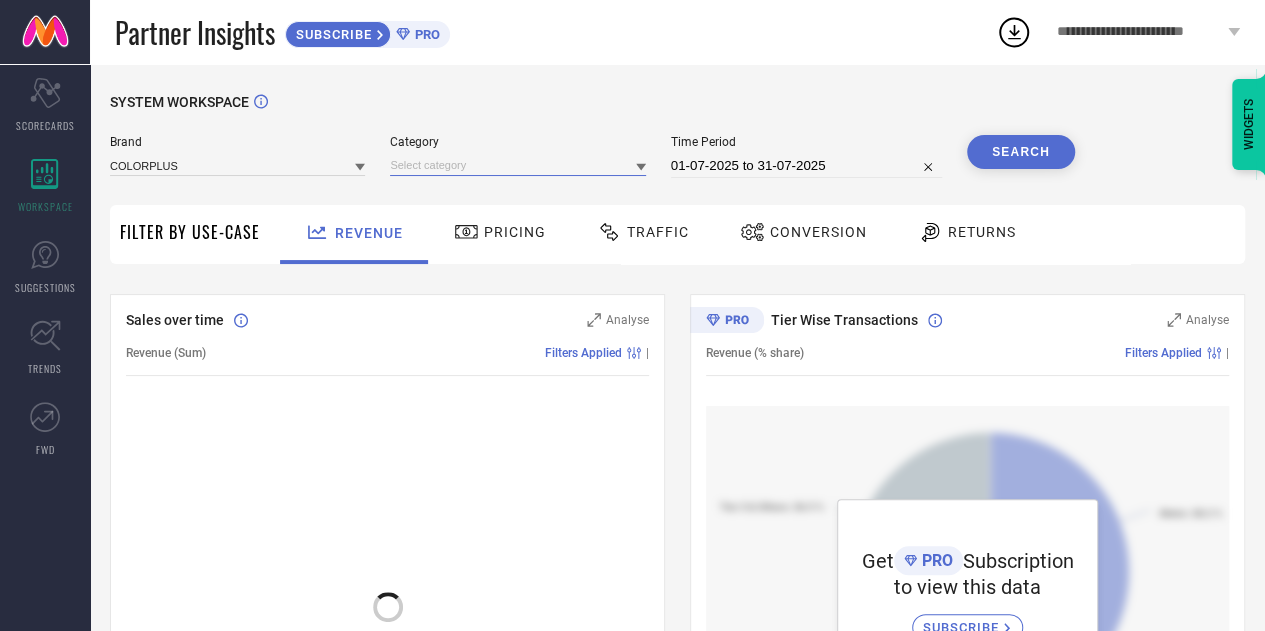 click at bounding box center (517, 165) 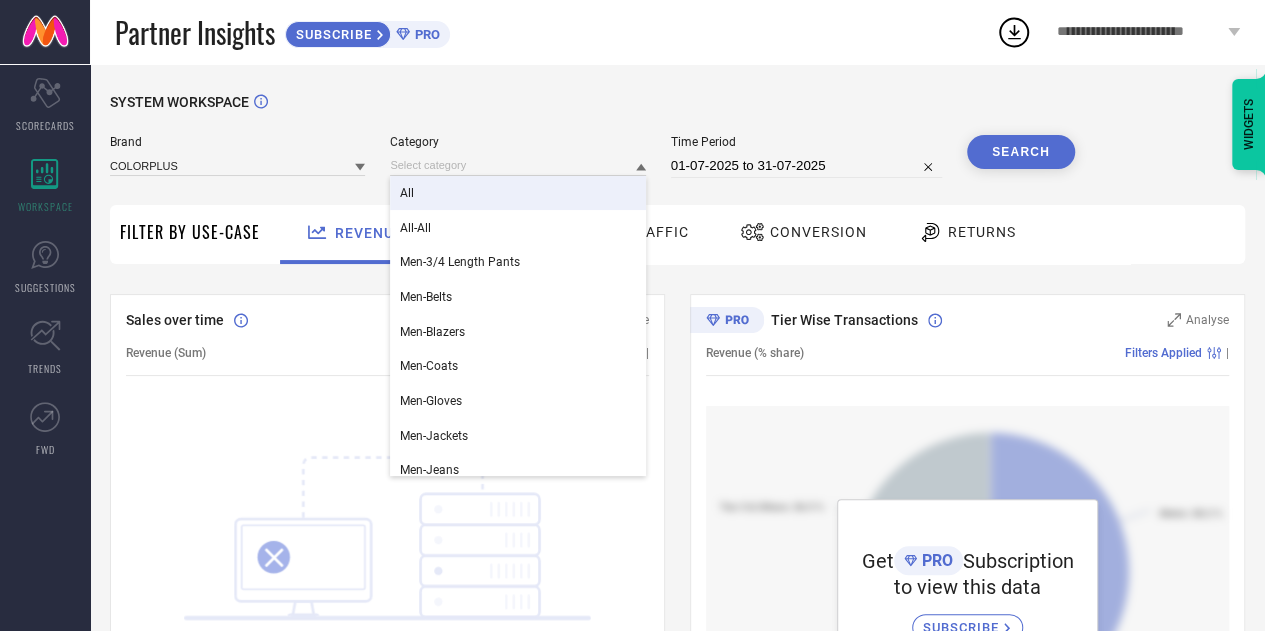 click on "All" at bounding box center [517, 193] 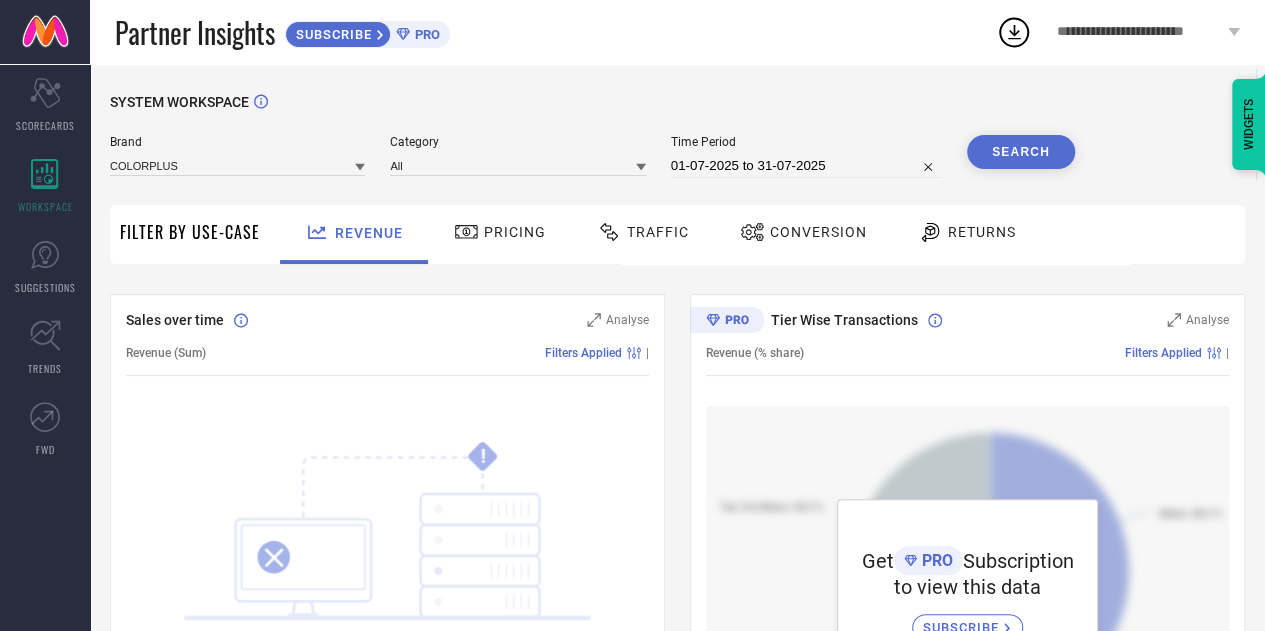 click on "Search" at bounding box center [1021, 152] 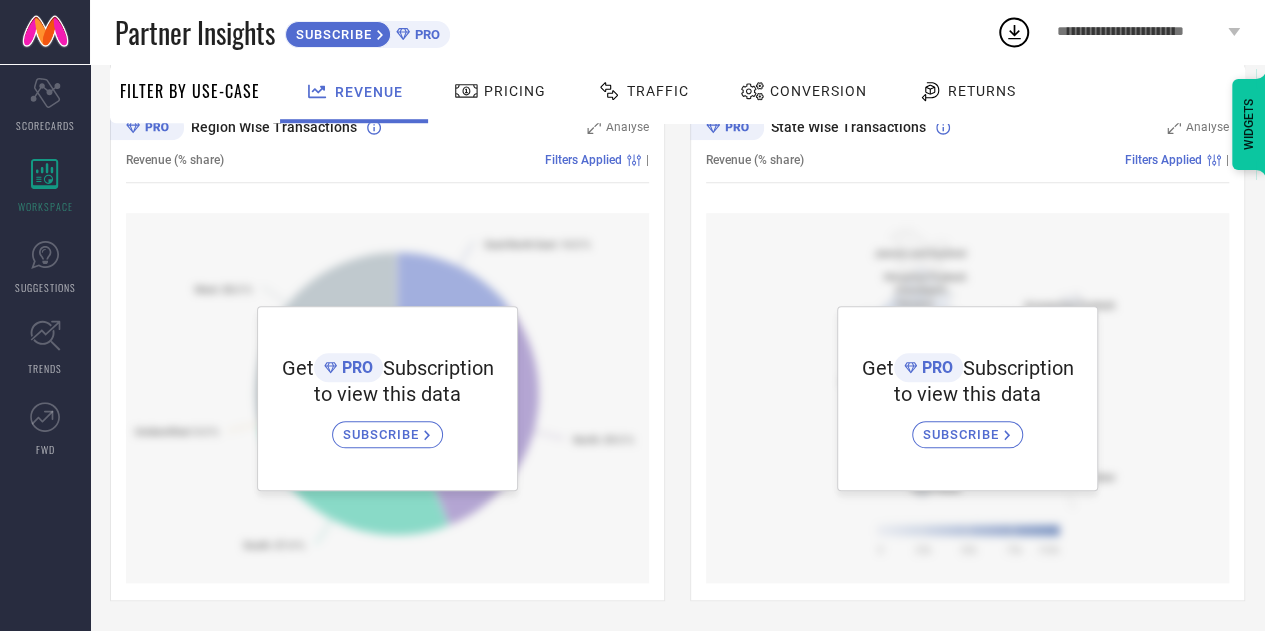 scroll, scrollTop: 0, scrollLeft: 0, axis: both 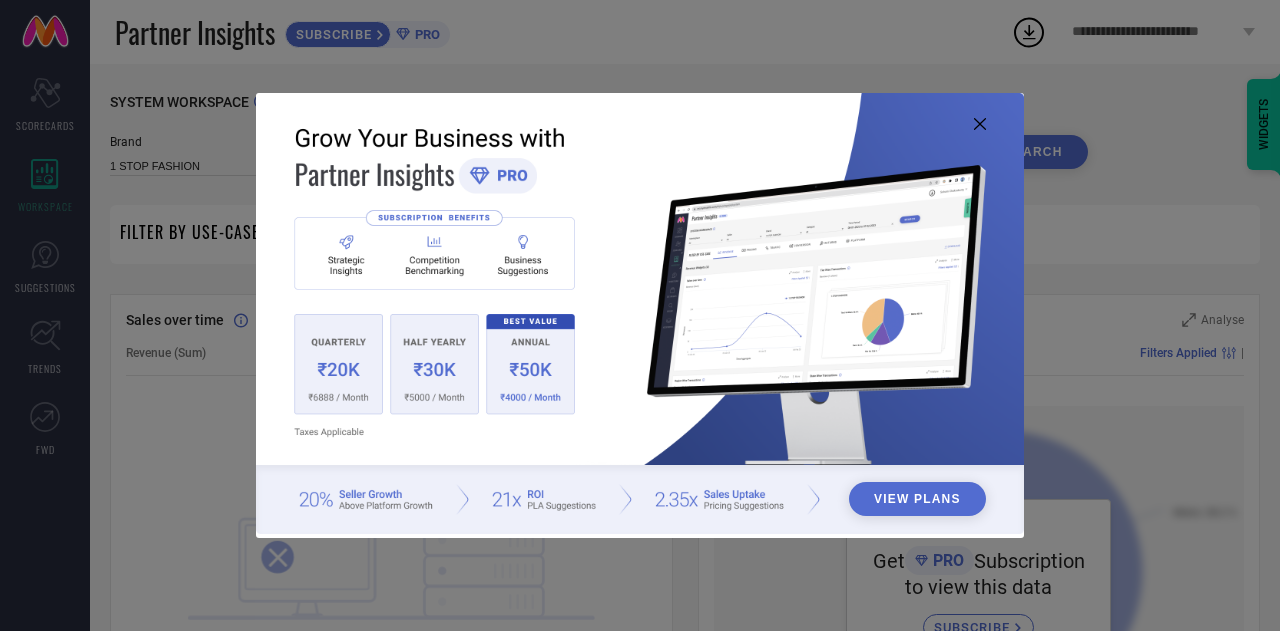 click 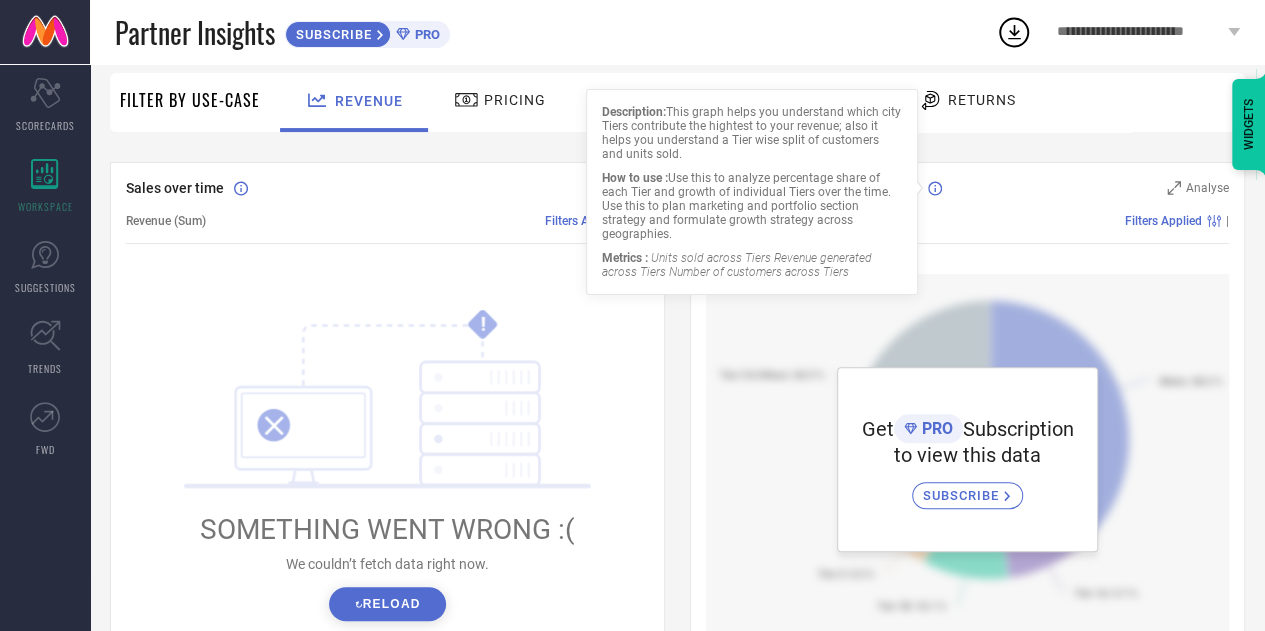 scroll, scrollTop: 144, scrollLeft: 0, axis: vertical 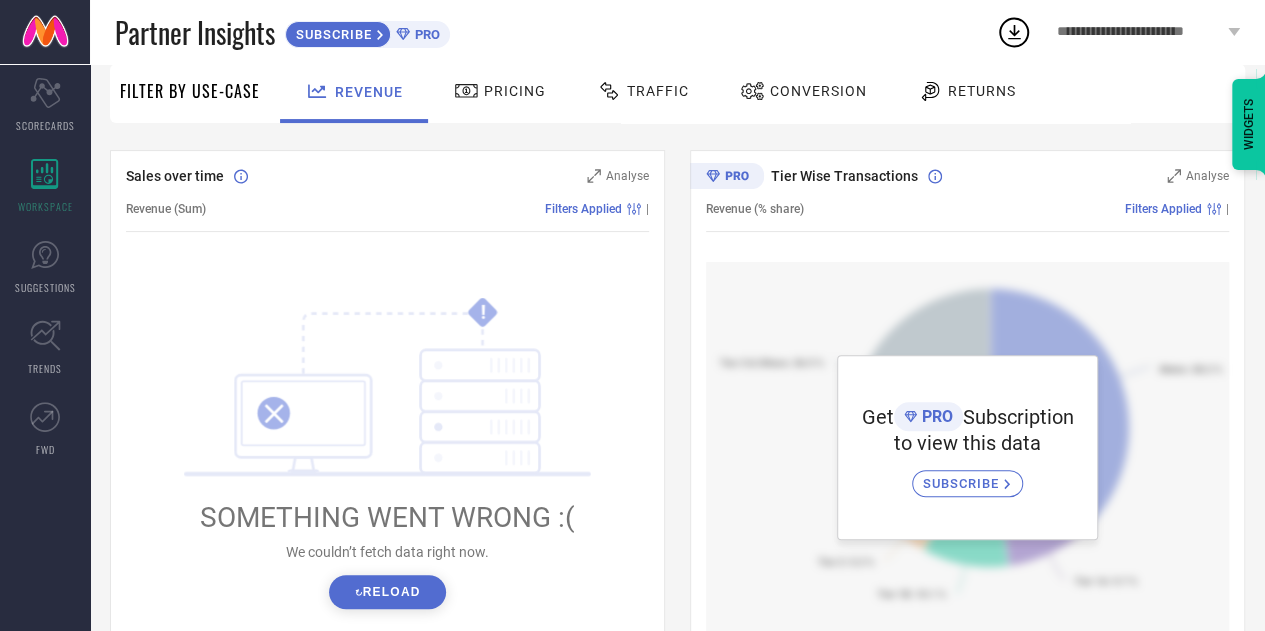 click on "SUBSCRIBE" at bounding box center [963, 483] 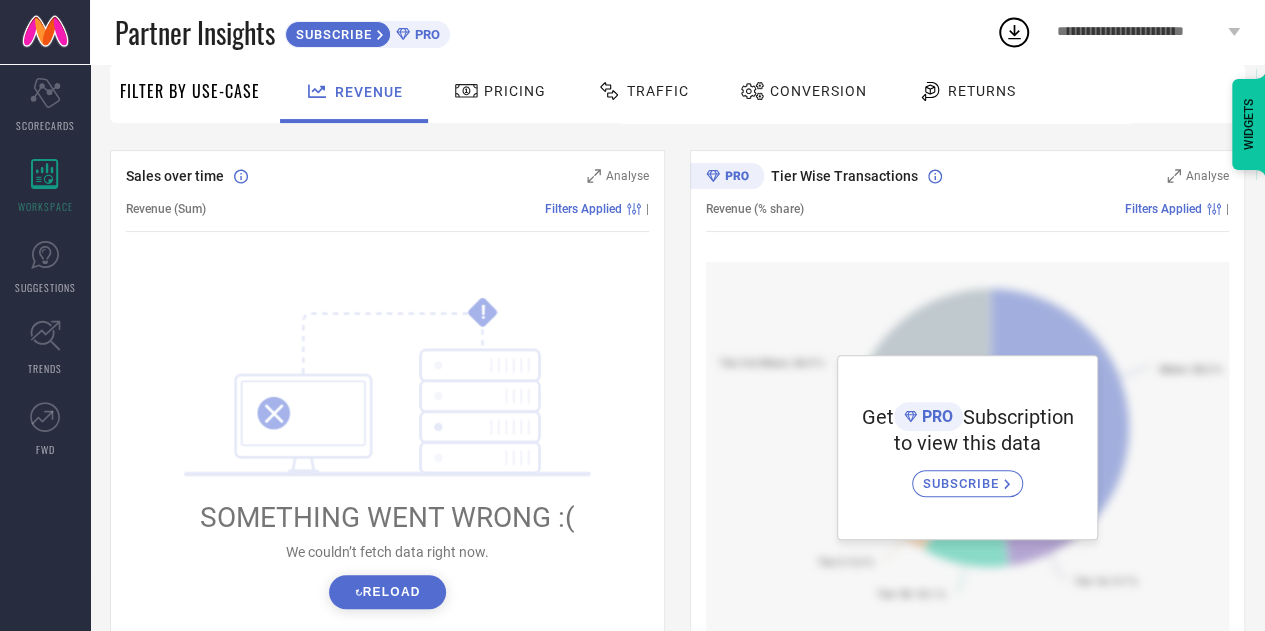click on "**********" at bounding box center [1140, 32] 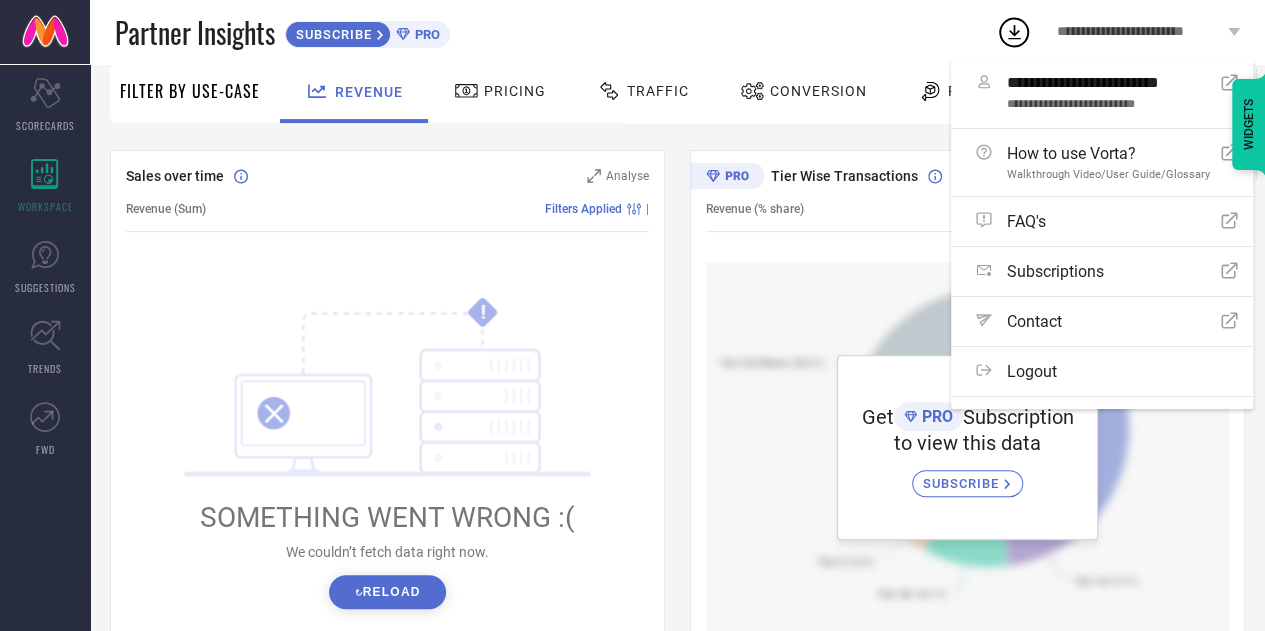 click on "**********" at bounding box center [1140, 32] 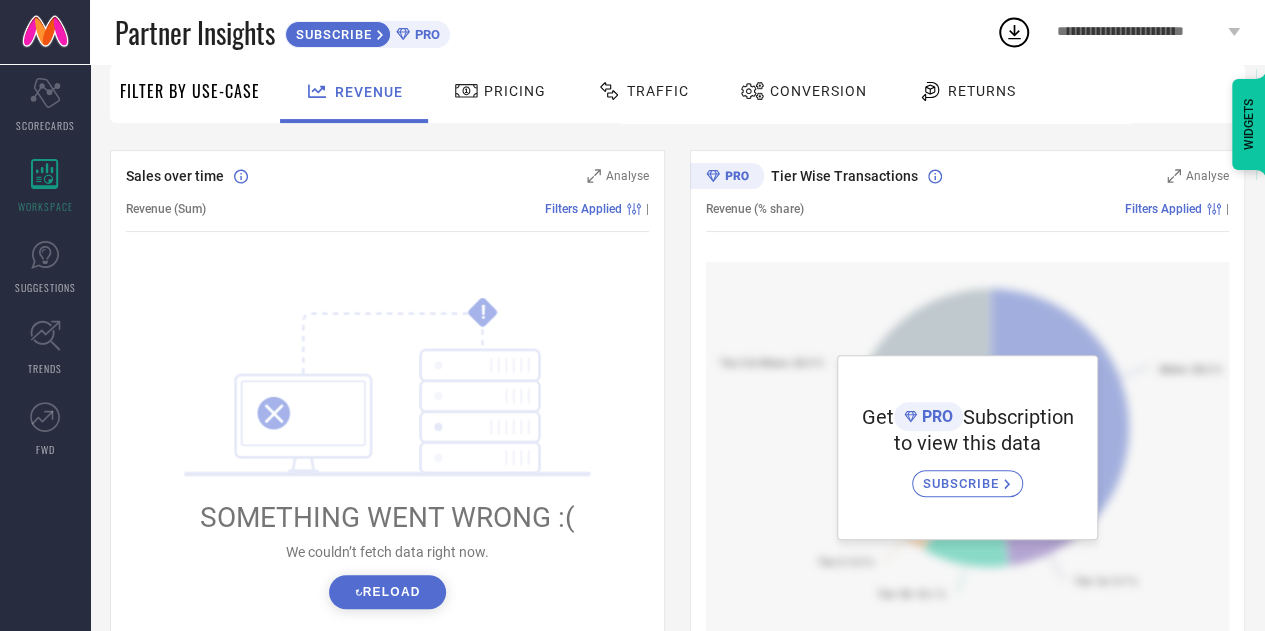 click on "↻  Reload" at bounding box center [387, 592] 